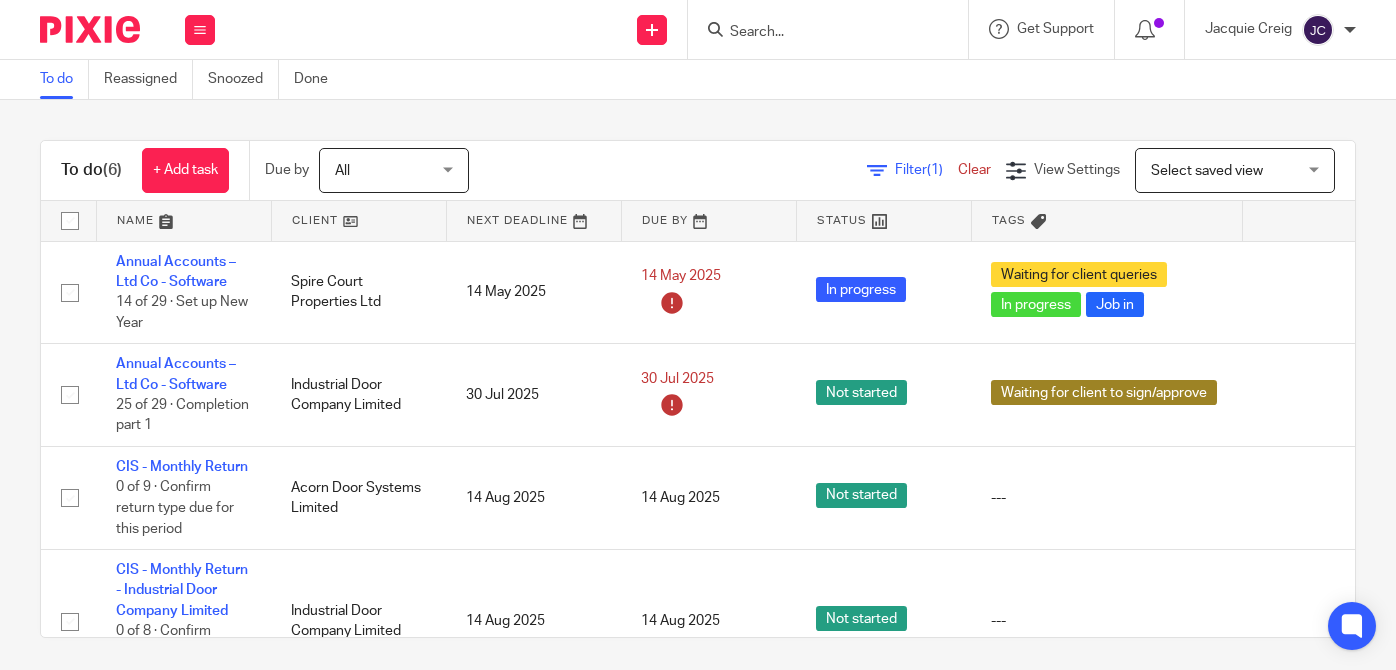 scroll, scrollTop: 0, scrollLeft: 0, axis: both 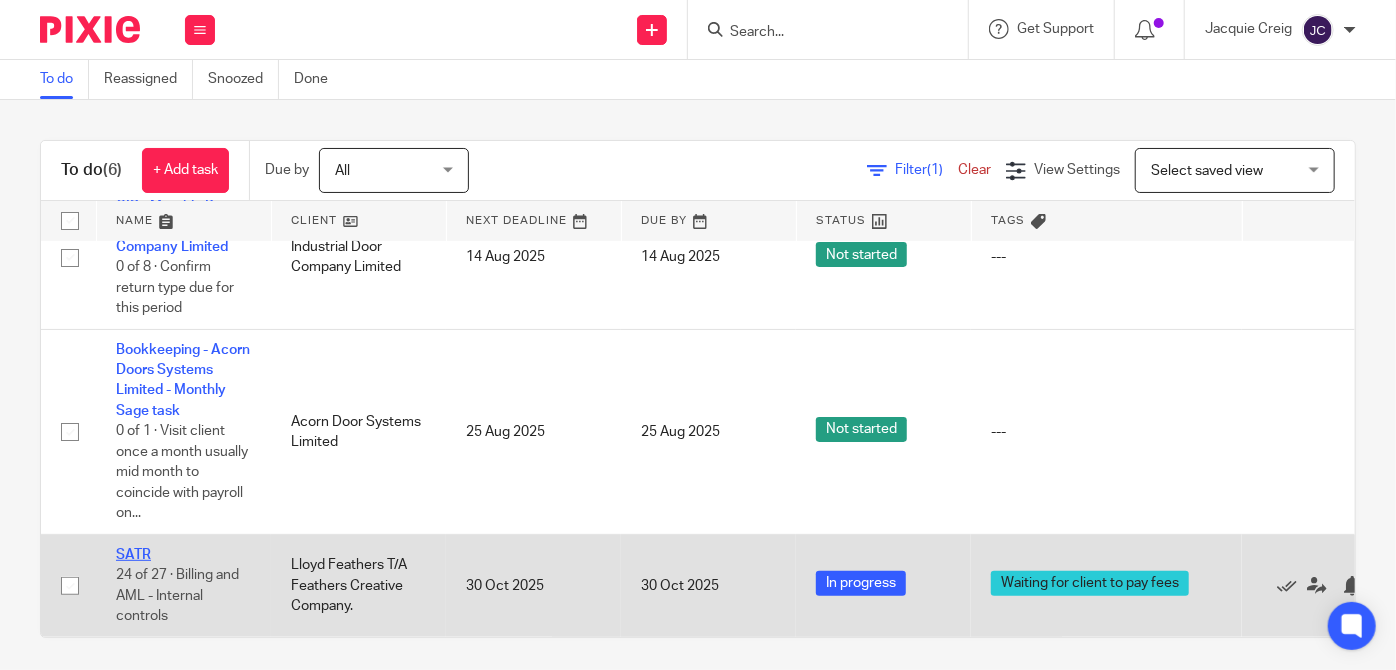 click on "SATR" at bounding box center [133, 555] 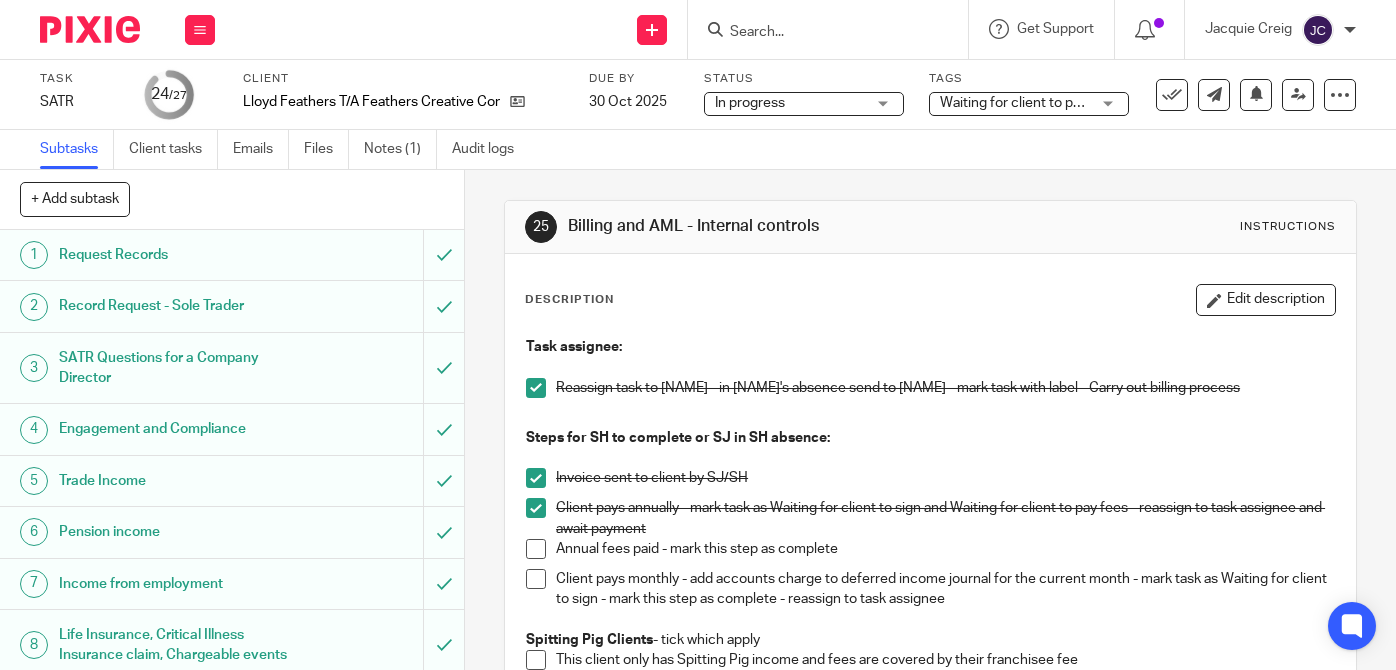 scroll, scrollTop: 0, scrollLeft: 0, axis: both 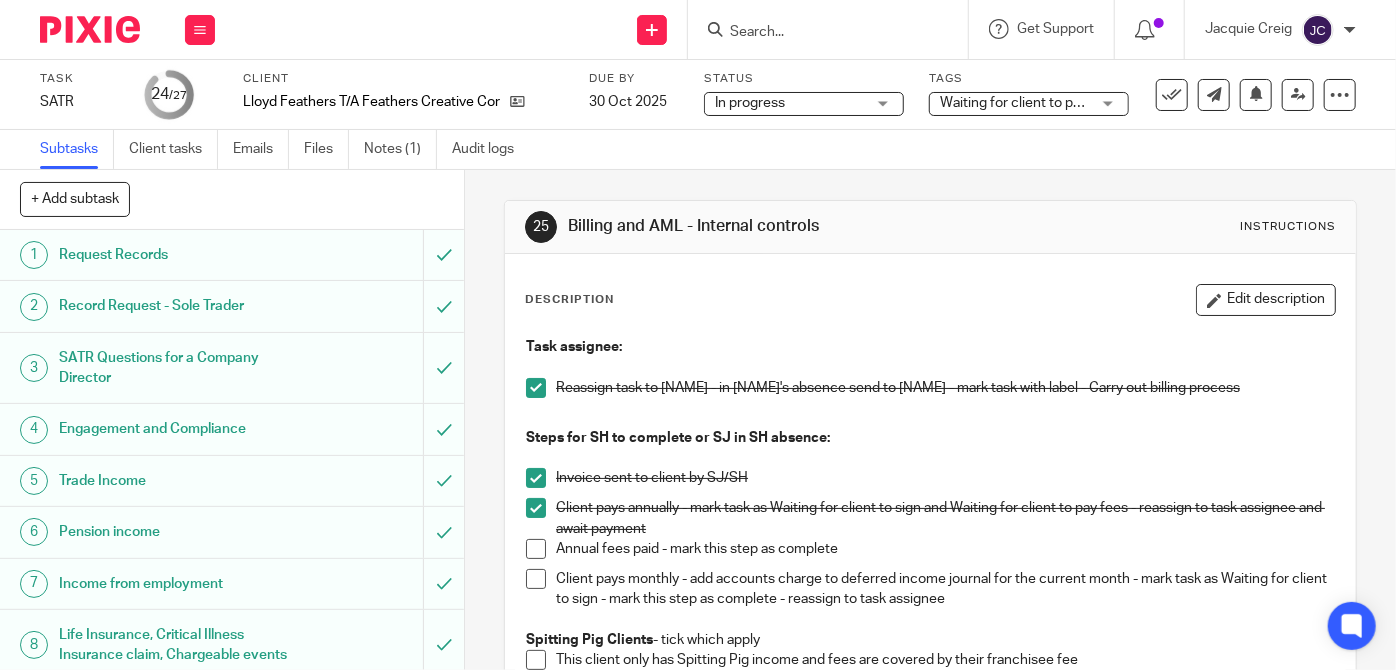 click on "Waiting for client to pay fees" at bounding box center [1029, 104] 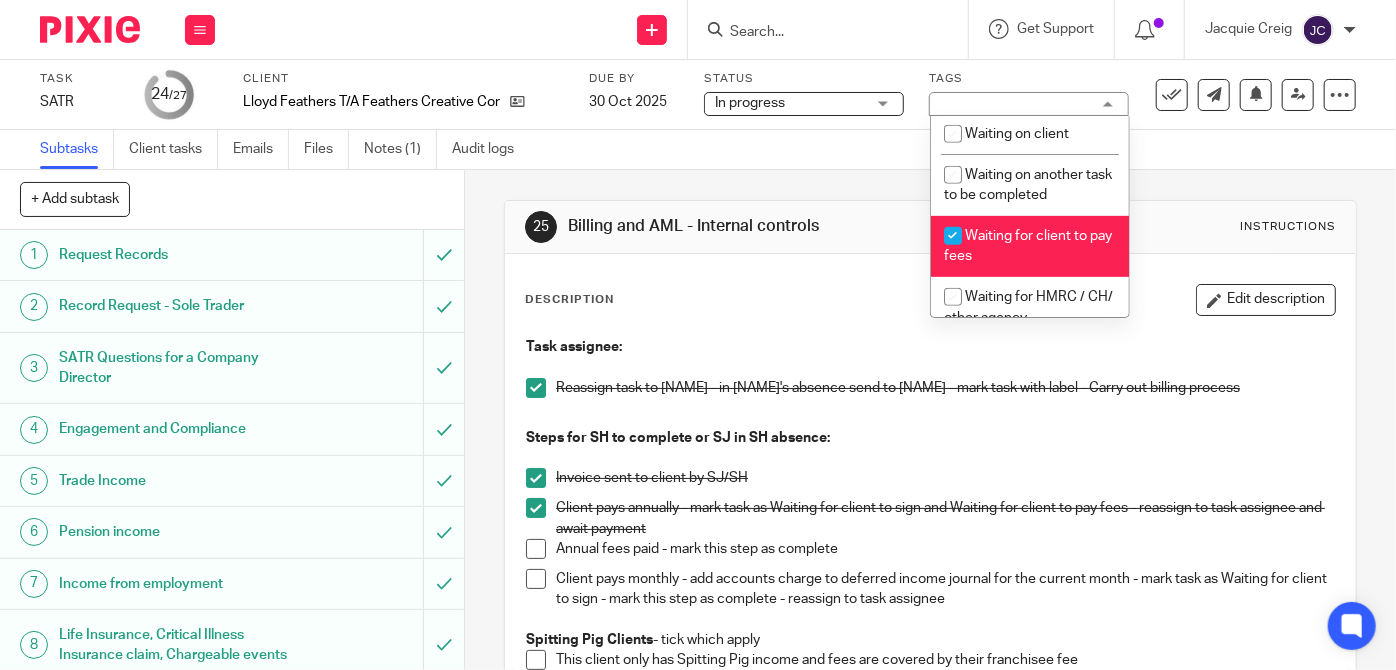 scroll, scrollTop: 525, scrollLeft: 0, axis: vertical 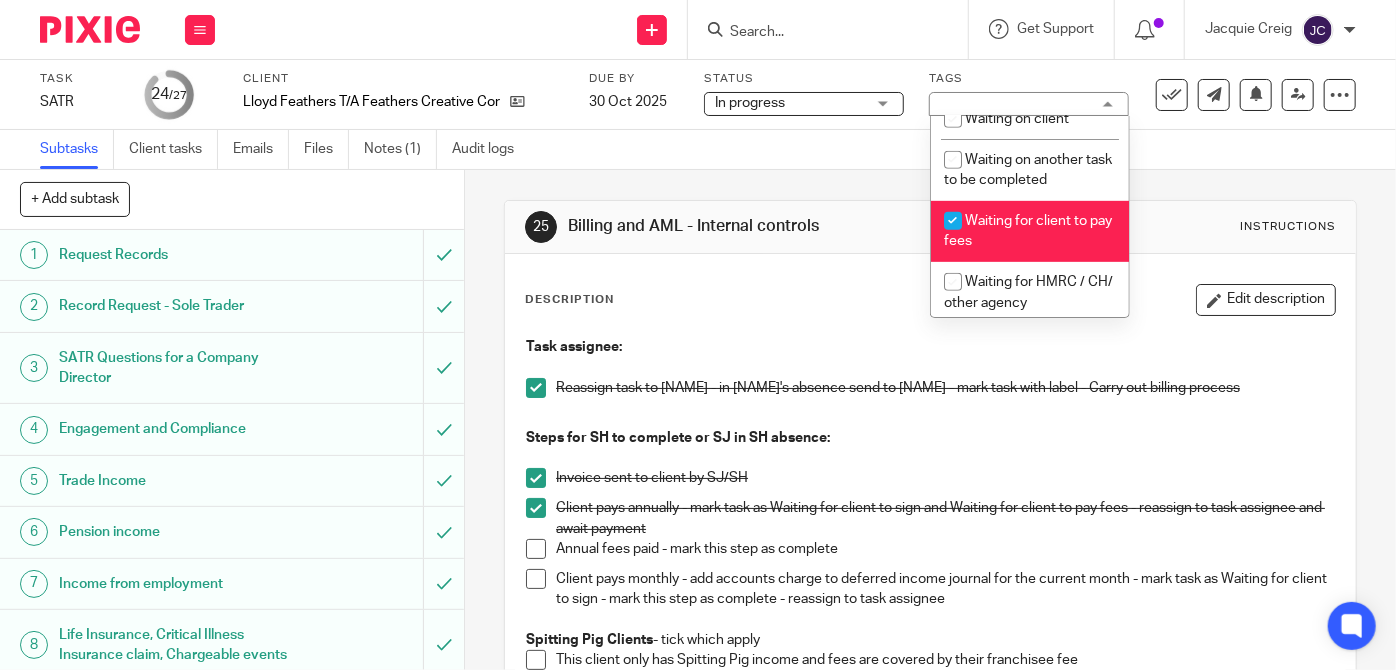 click at bounding box center [953, 221] 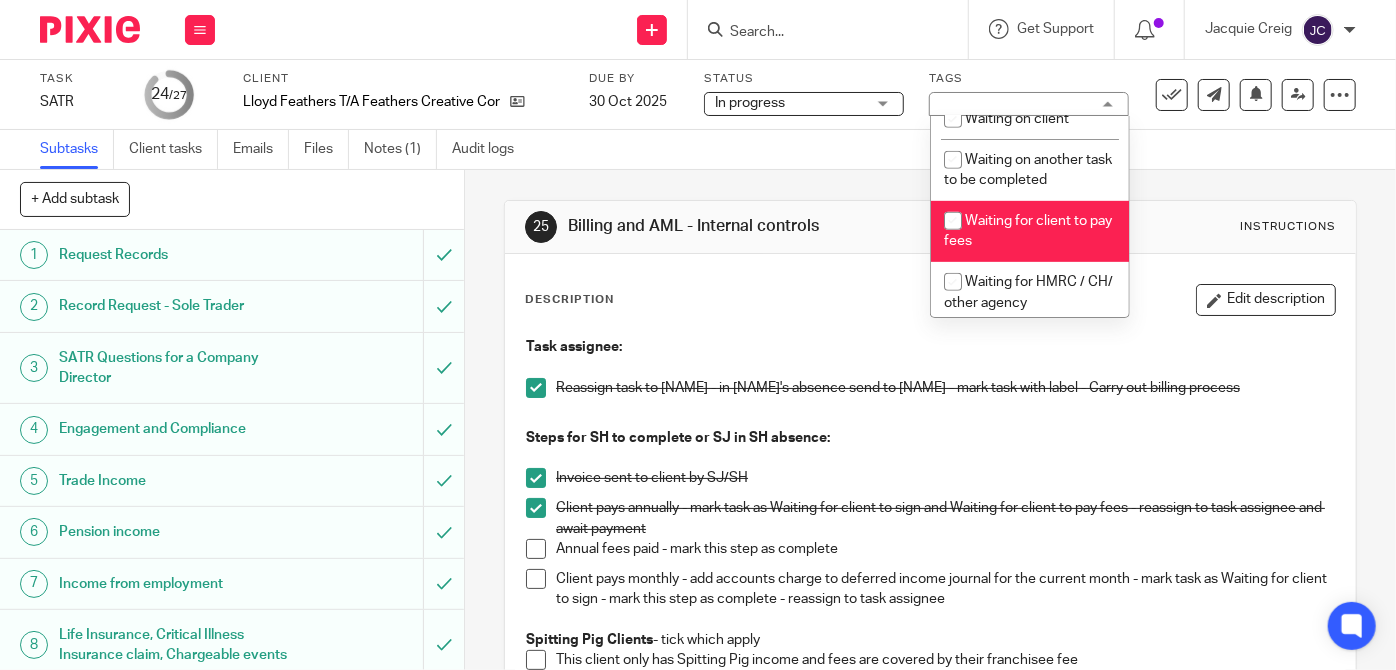 checkbox on "false" 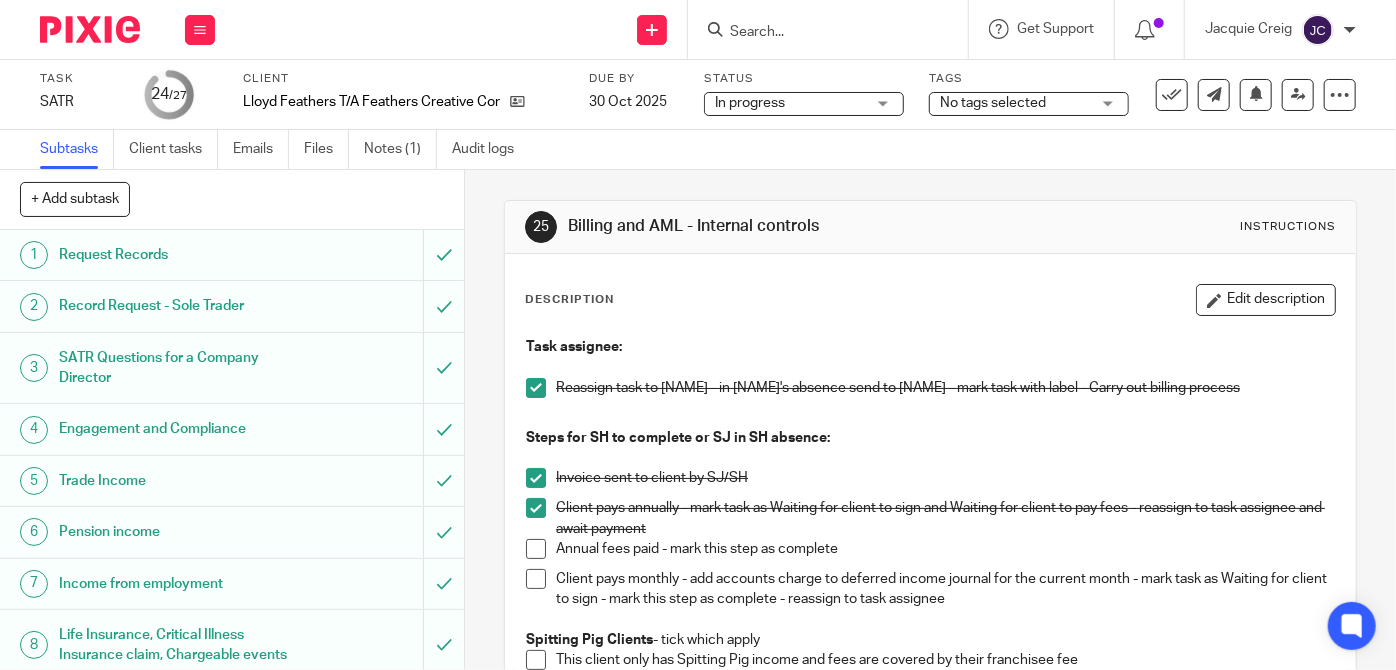 click at bounding box center [536, 549] 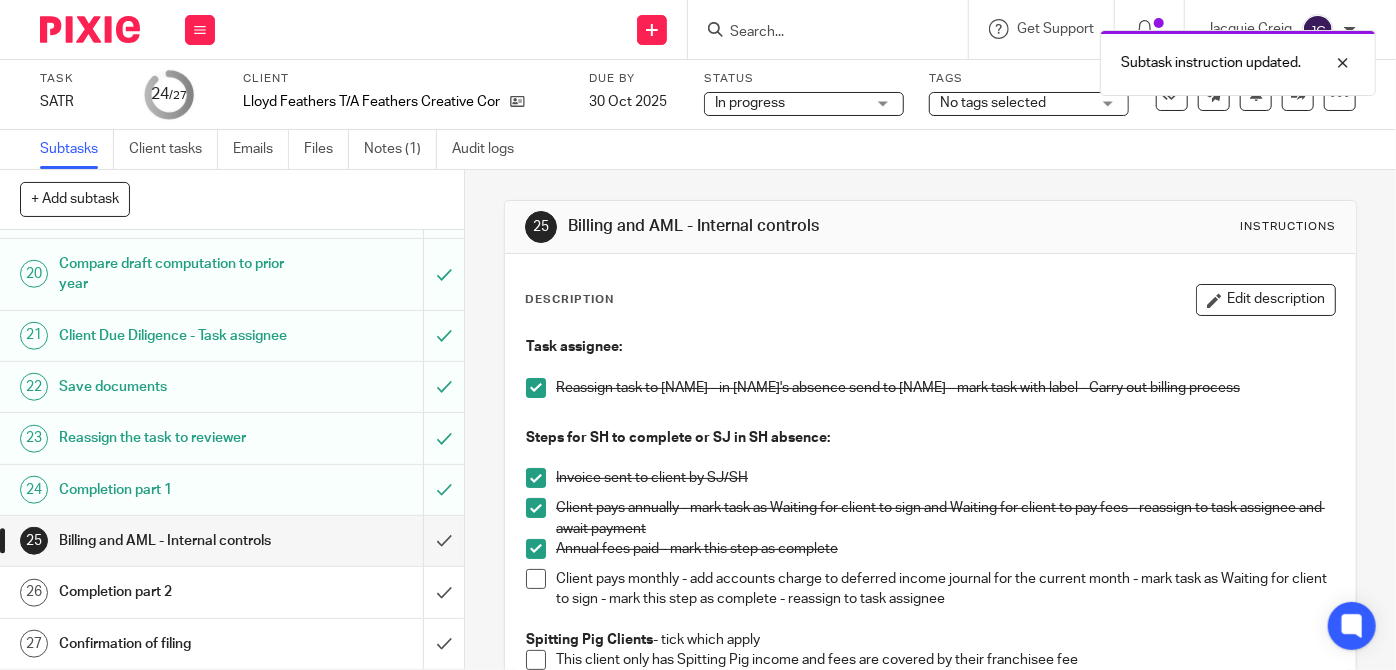 scroll, scrollTop: 1061, scrollLeft: 0, axis: vertical 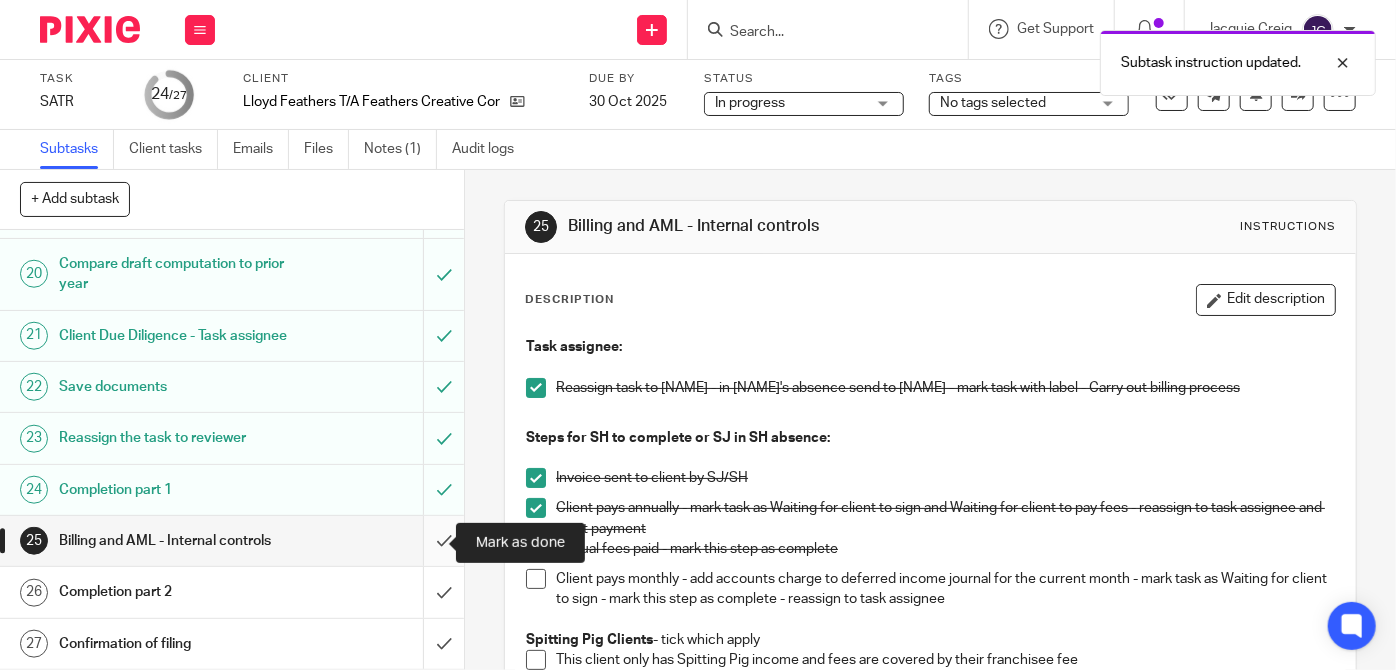 click at bounding box center [232, 541] 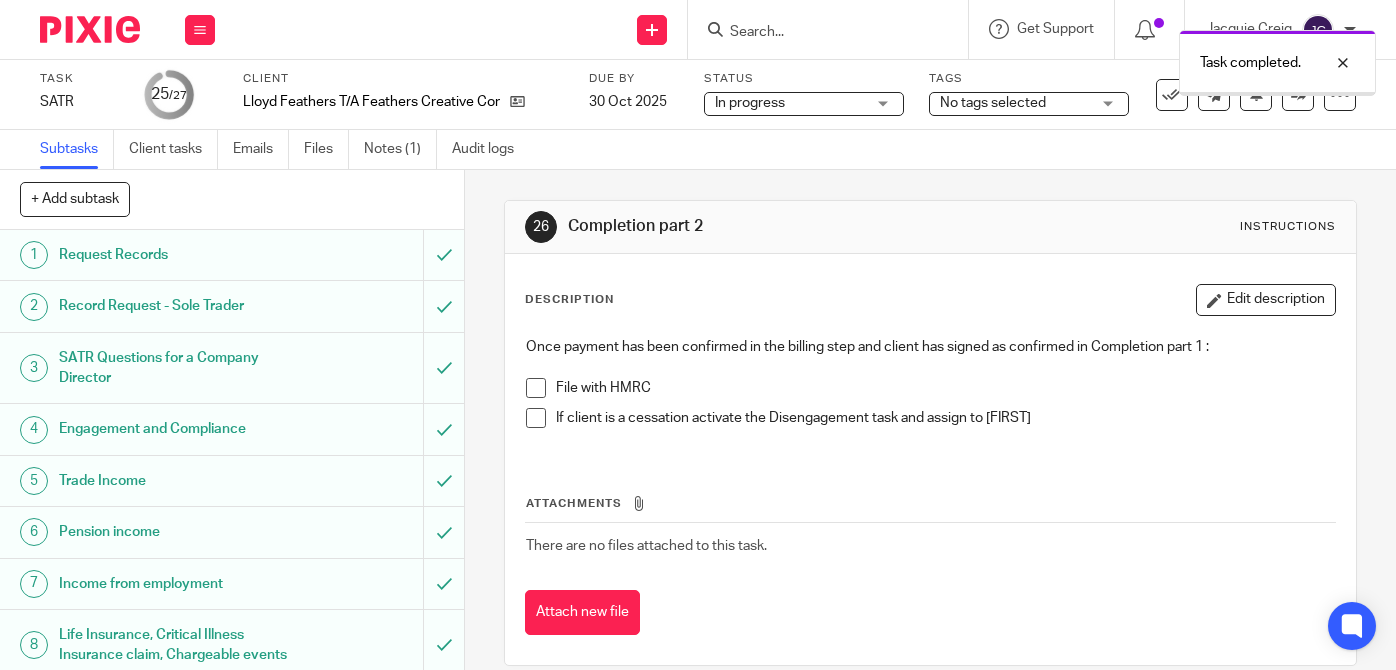 scroll, scrollTop: 0, scrollLeft: 0, axis: both 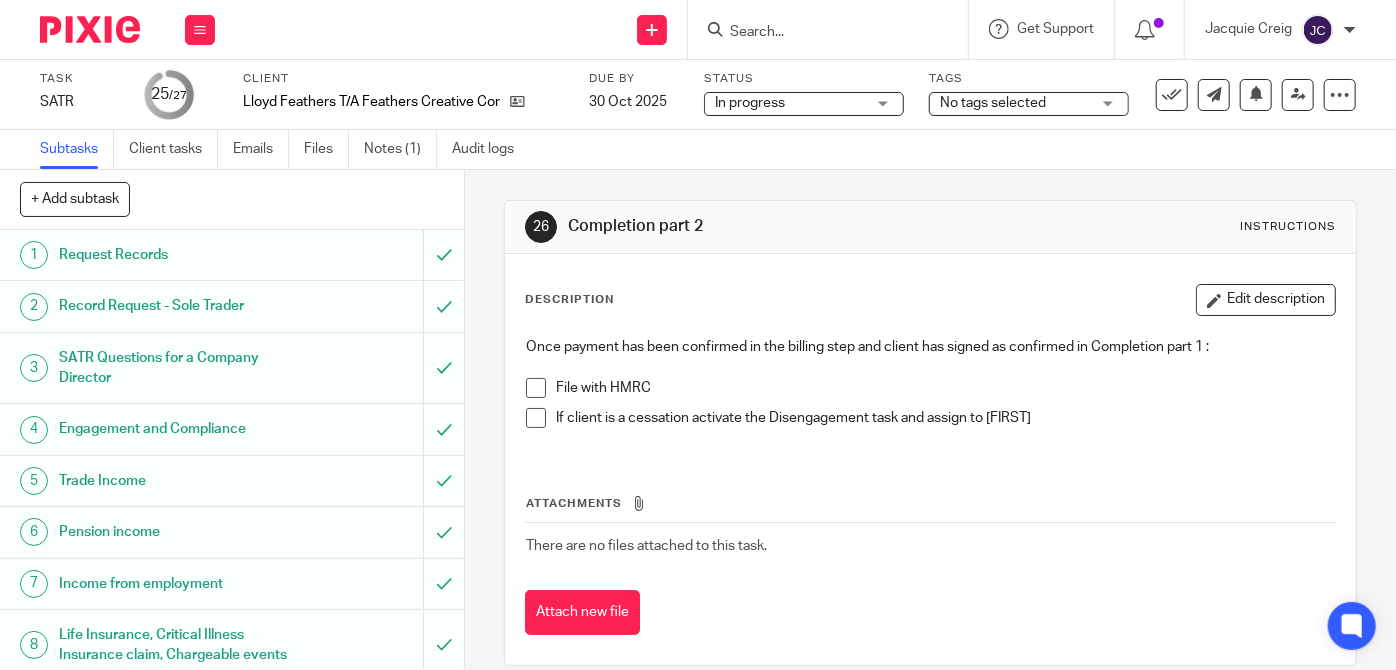 click at bounding box center [536, 388] 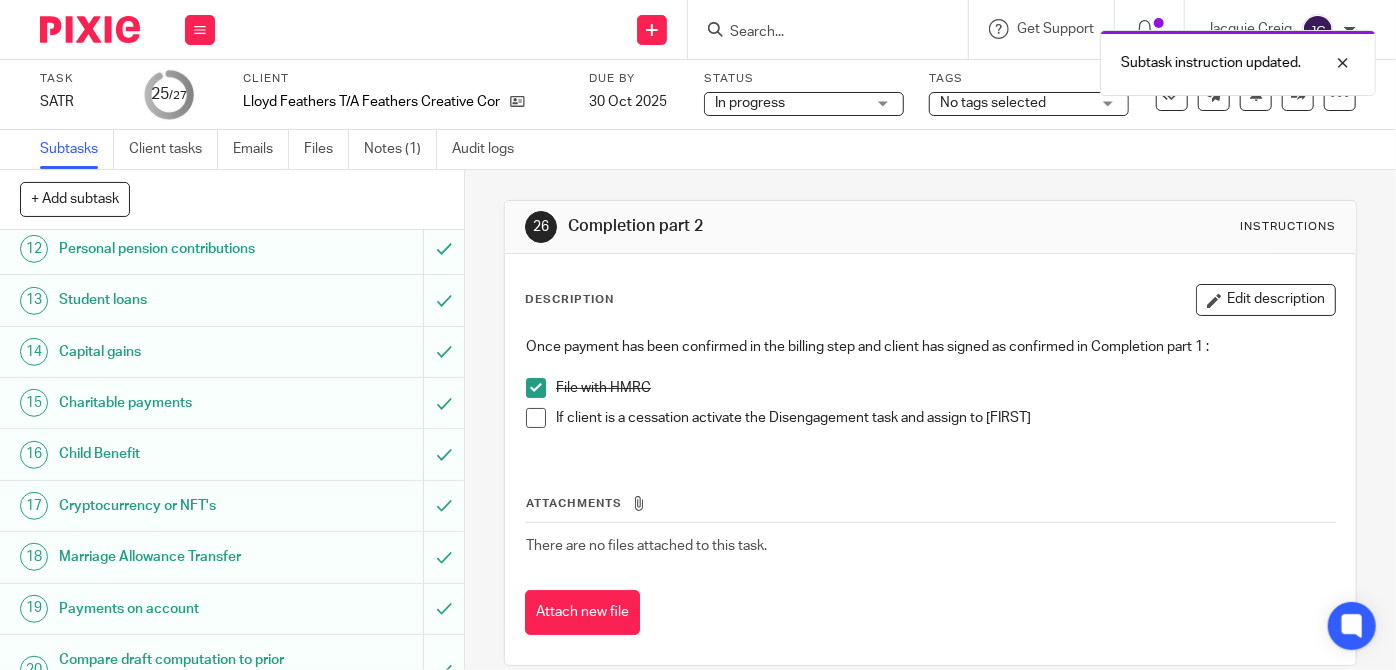 scroll, scrollTop: 1061, scrollLeft: 0, axis: vertical 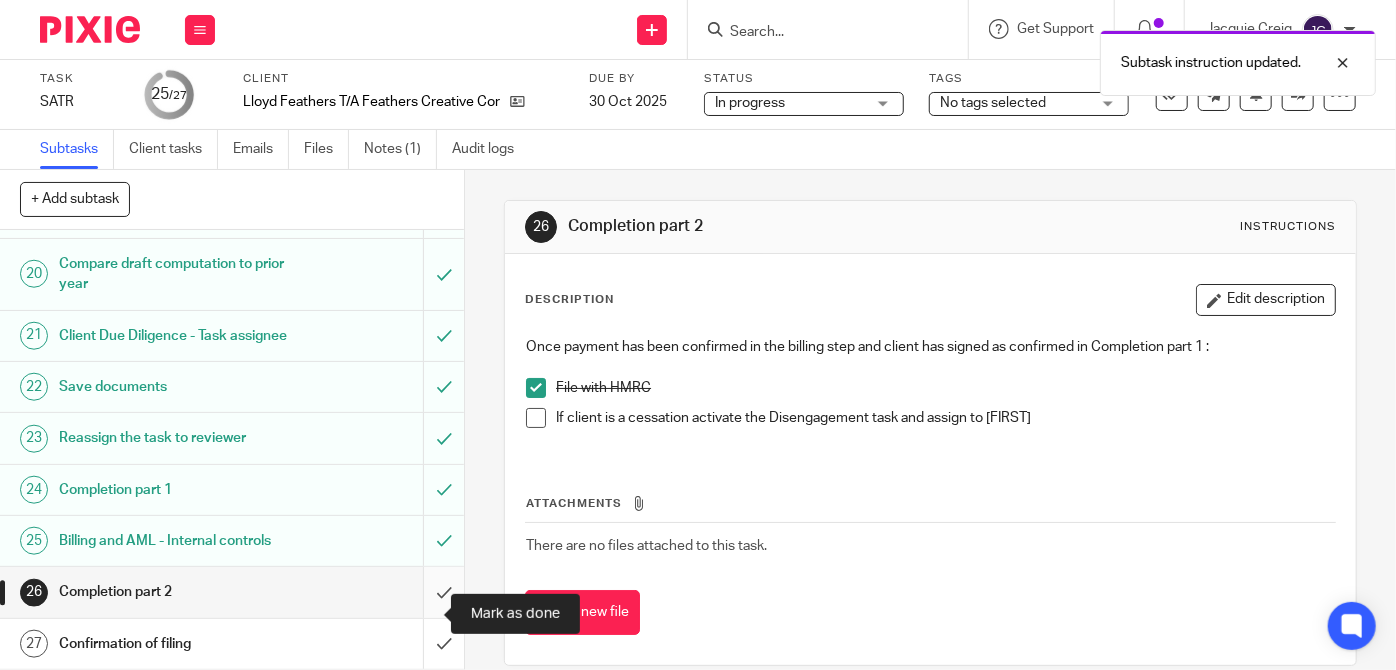 click at bounding box center [232, 592] 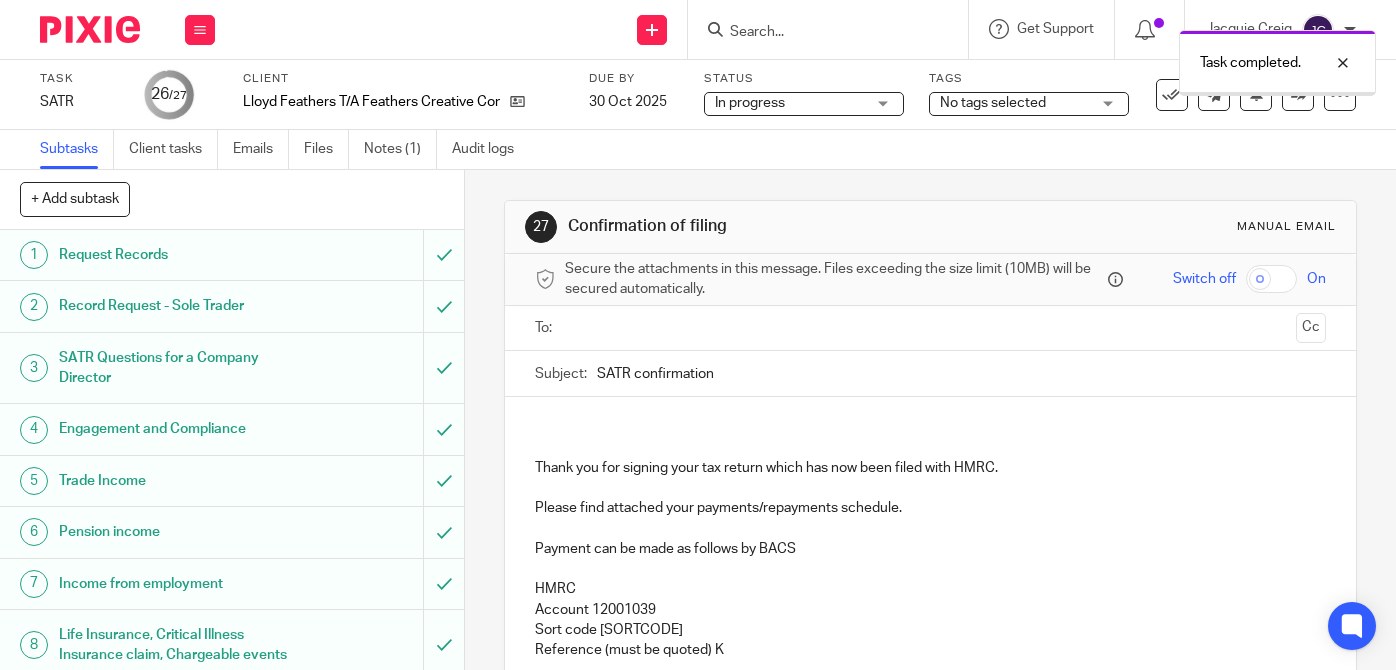 scroll, scrollTop: 0, scrollLeft: 0, axis: both 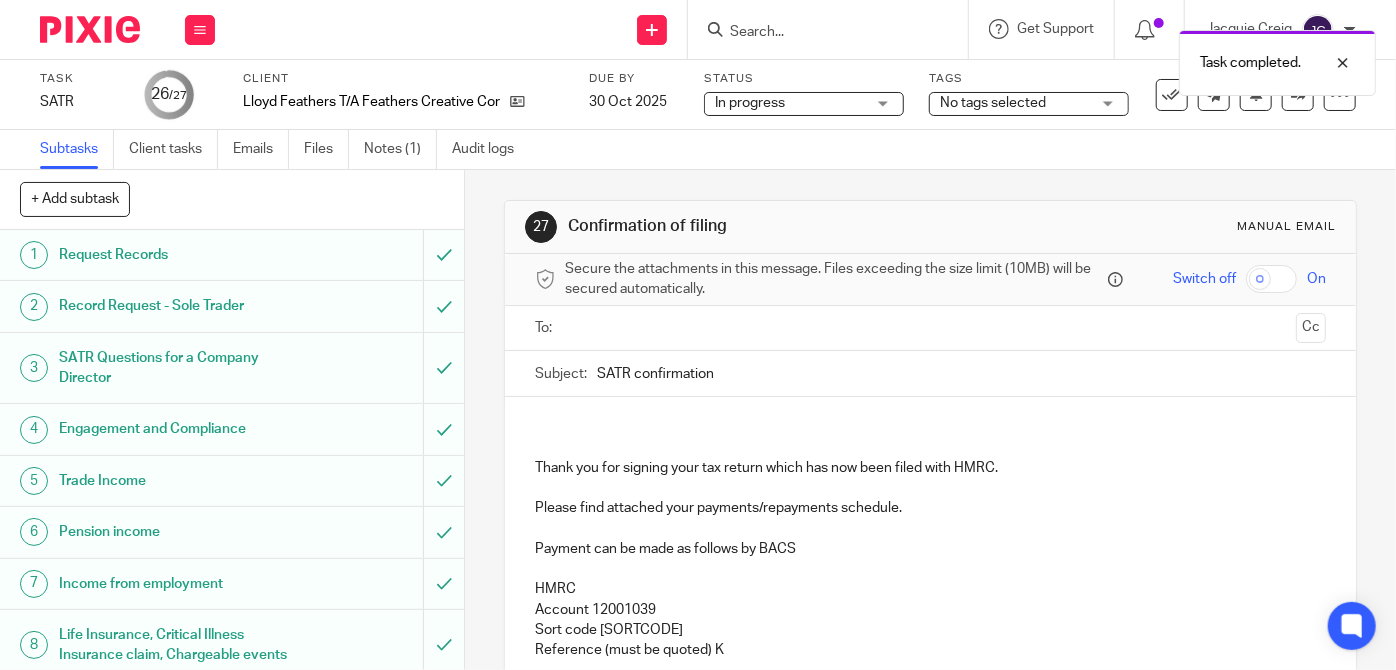 click at bounding box center [931, 328] 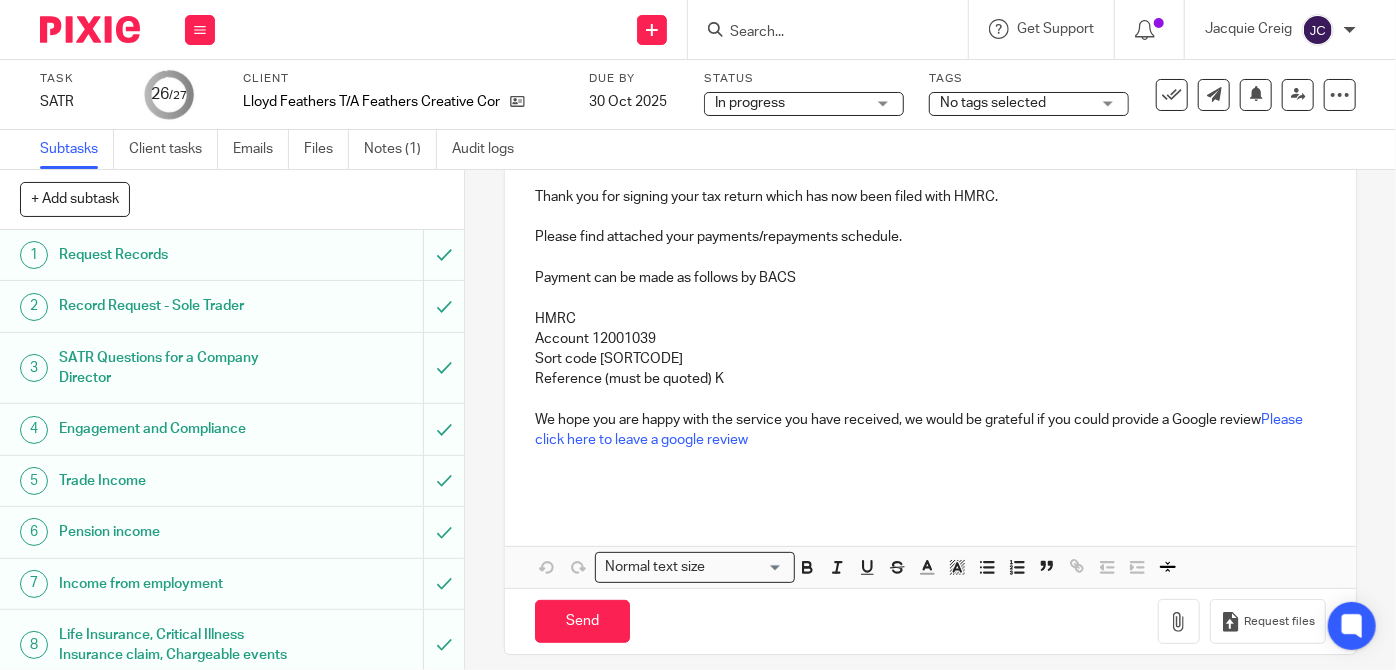 scroll, scrollTop: 285, scrollLeft: 0, axis: vertical 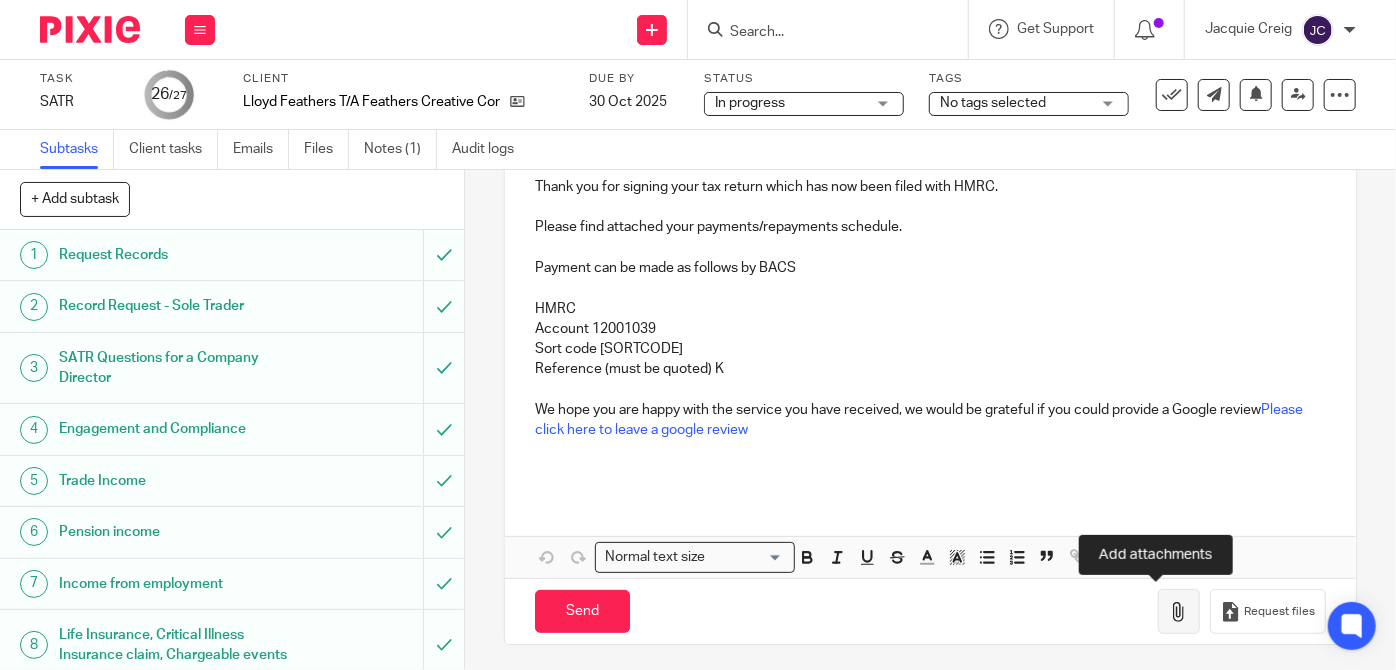 click at bounding box center [1179, 612] 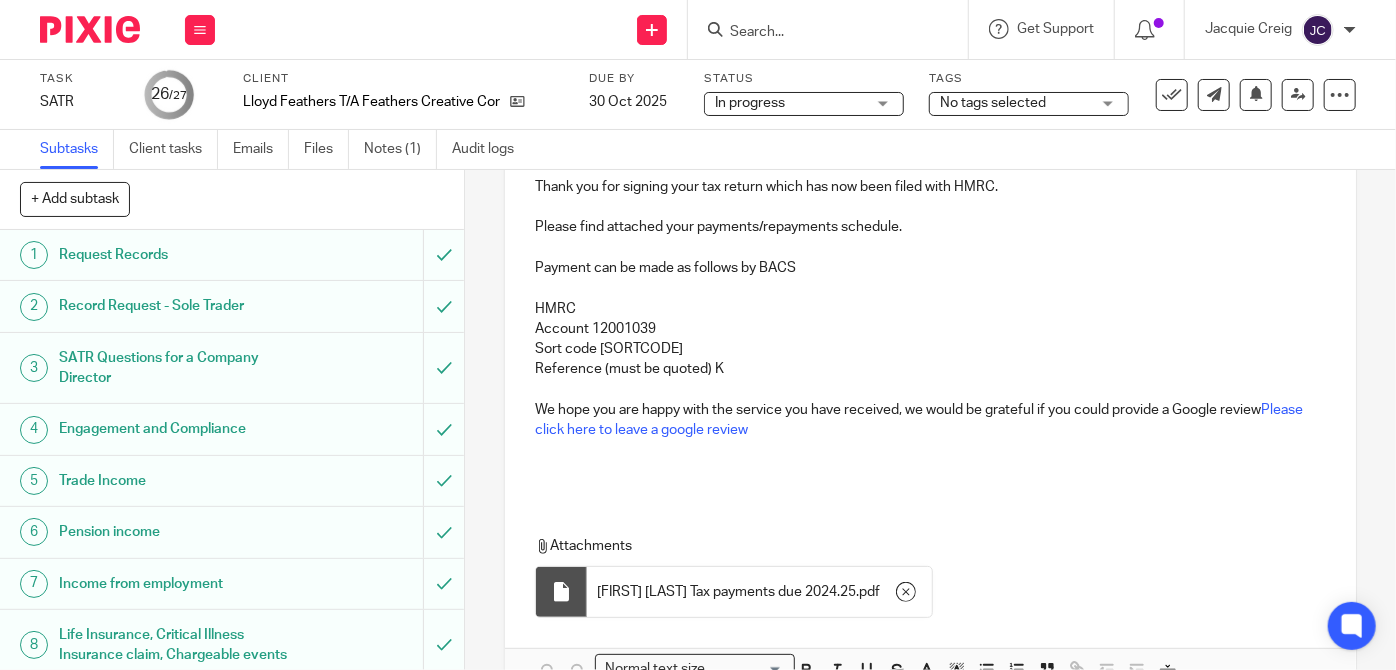 click on "Reference (must be quoted) K" at bounding box center [930, 369] 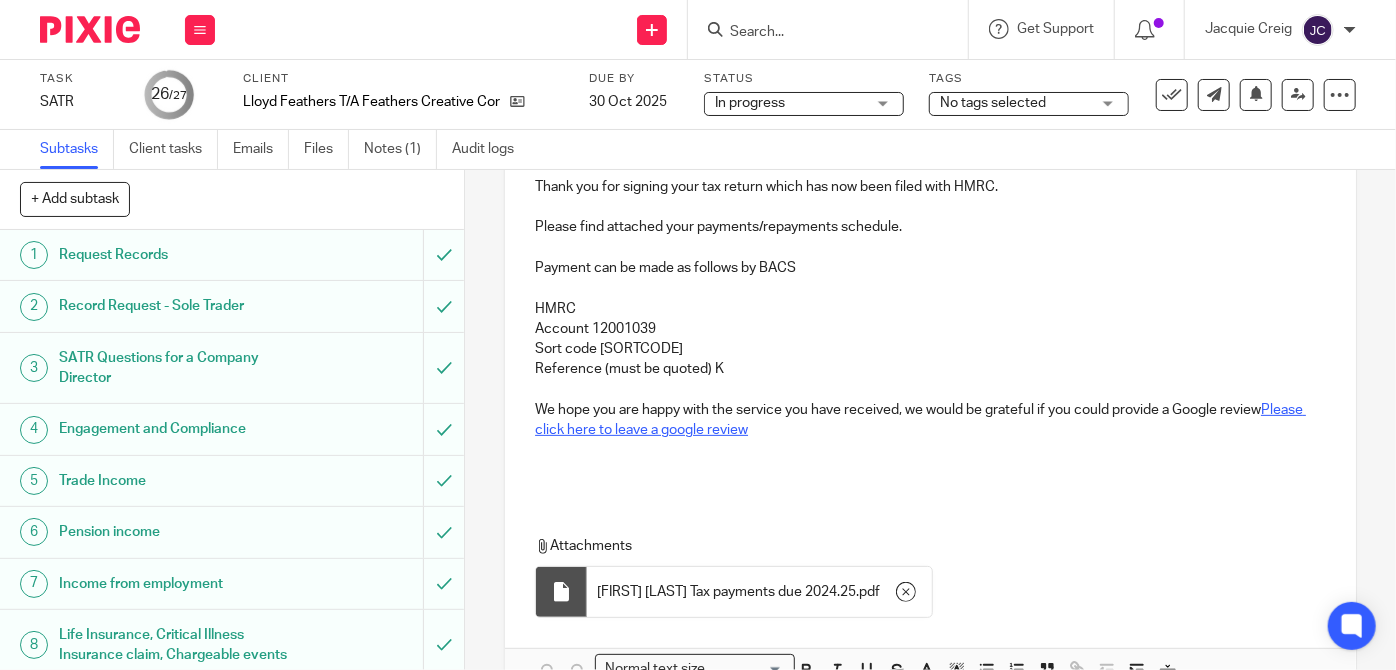 type 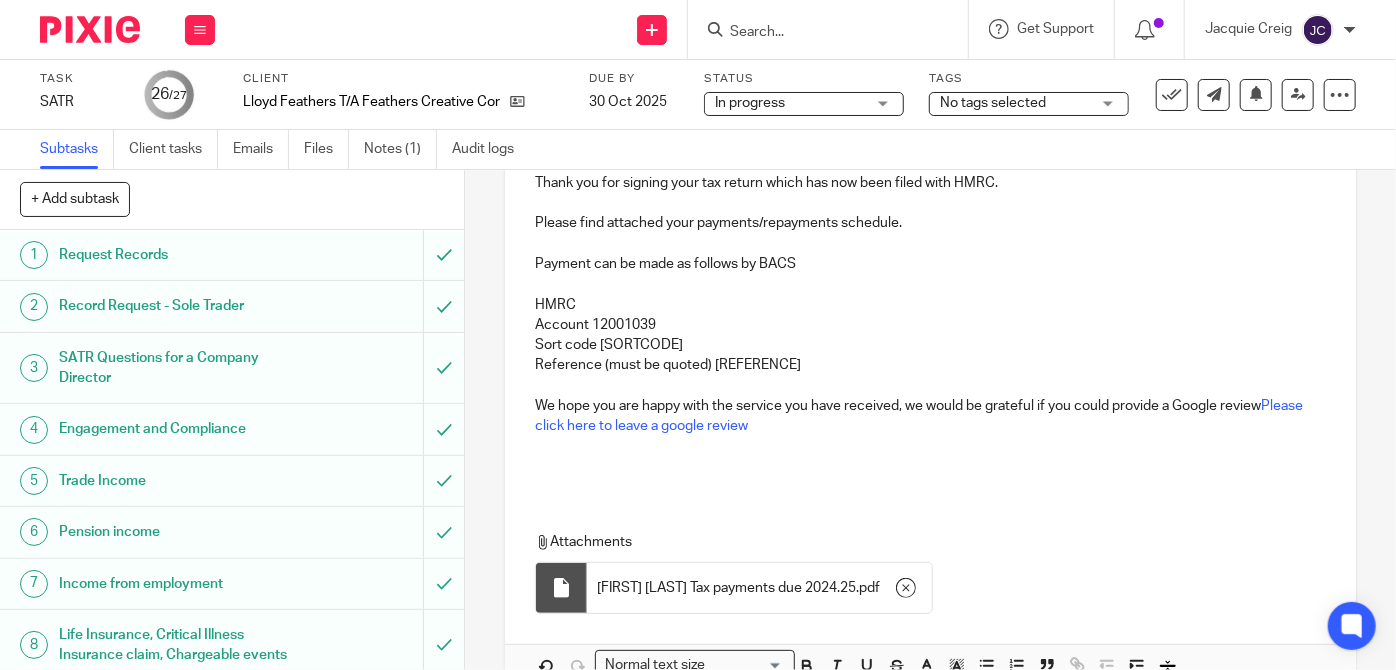 scroll, scrollTop: 398, scrollLeft: 0, axis: vertical 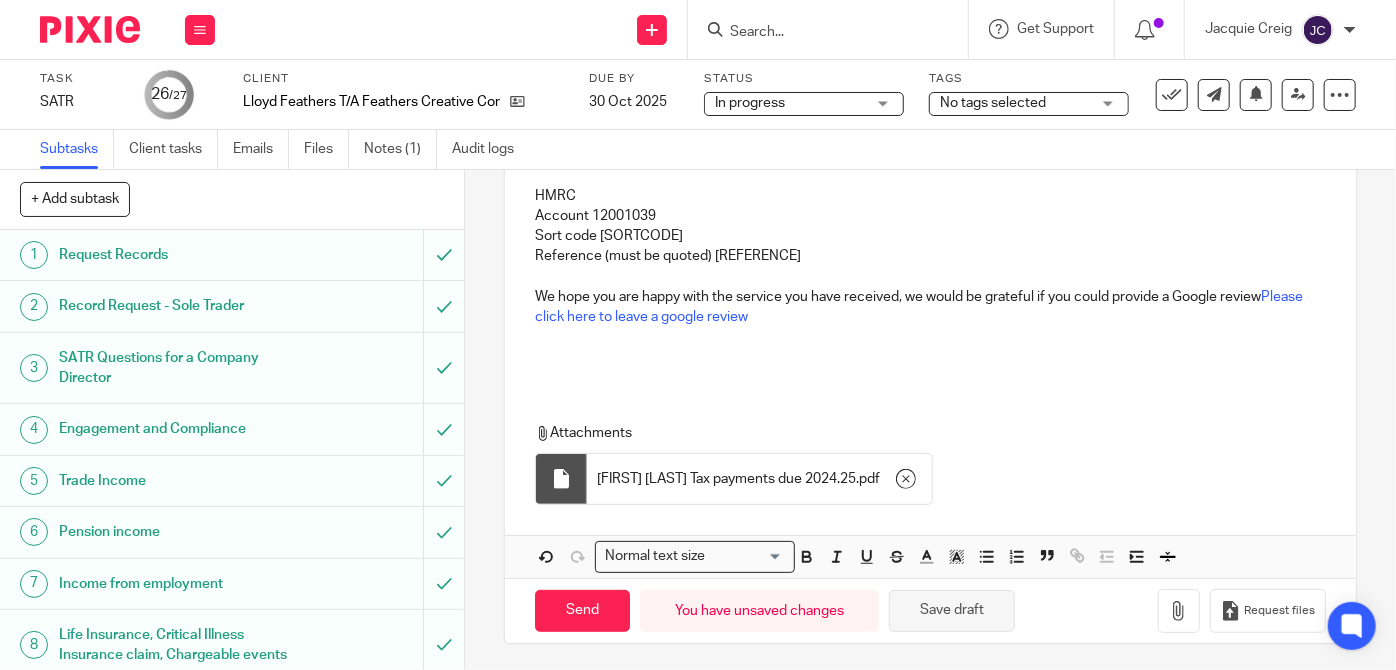 click on "Save draft" at bounding box center (952, 611) 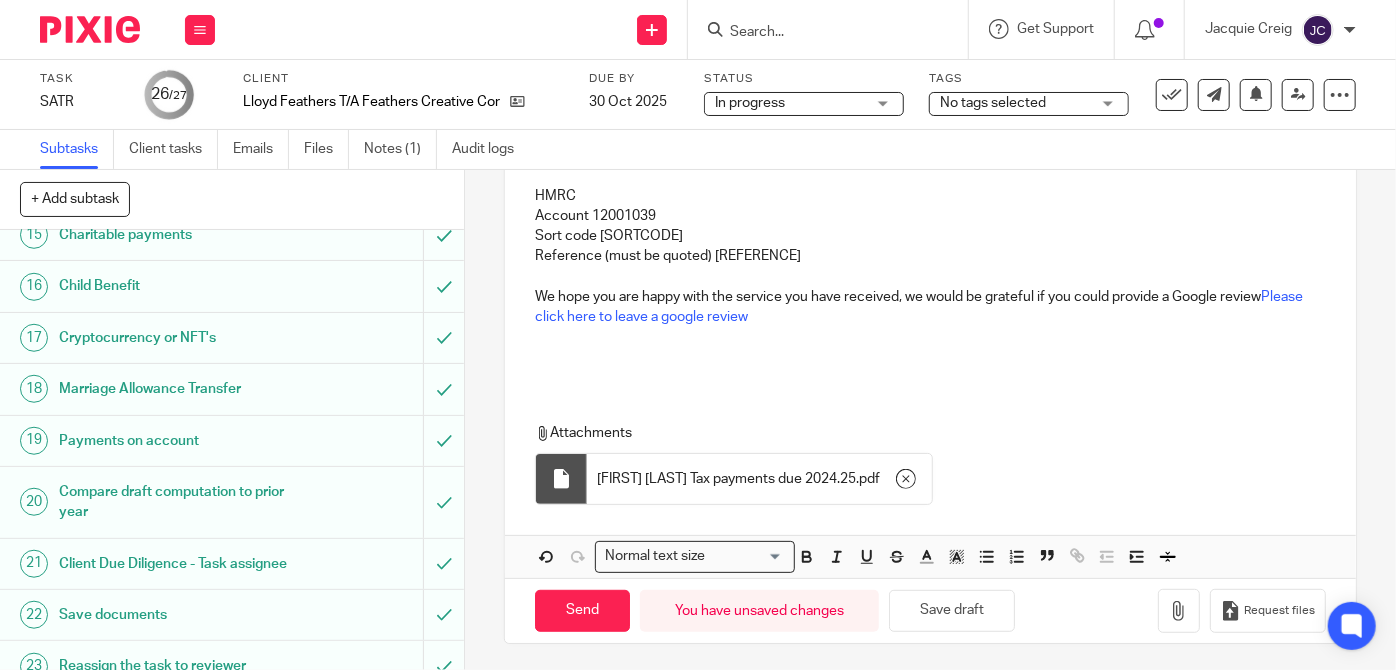 scroll, scrollTop: 1061, scrollLeft: 0, axis: vertical 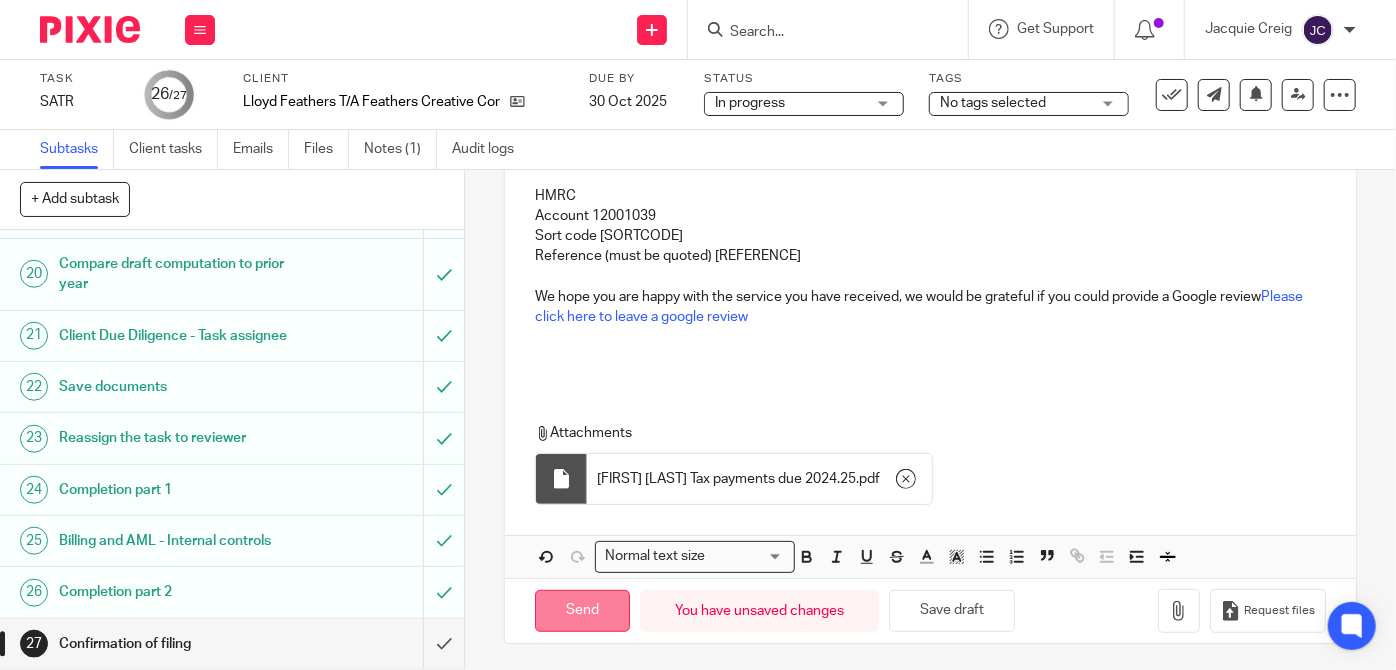click on "Send" at bounding box center (582, 611) 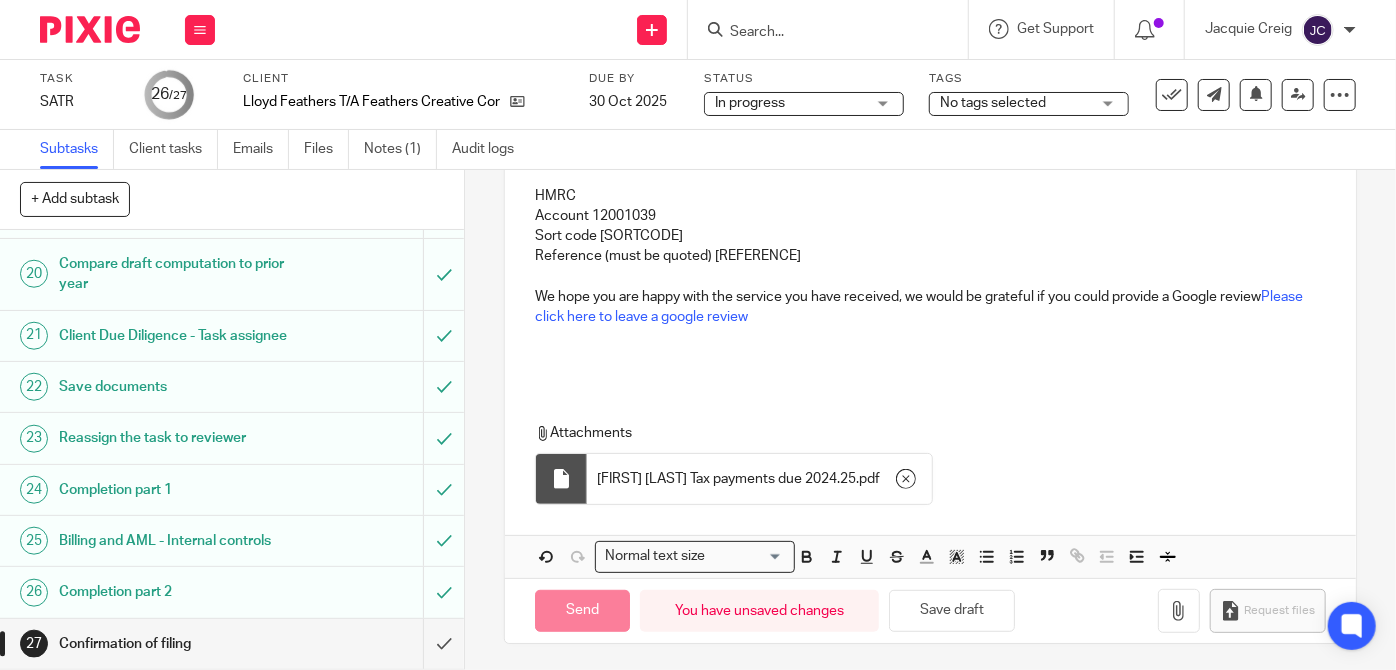 type on "Sent" 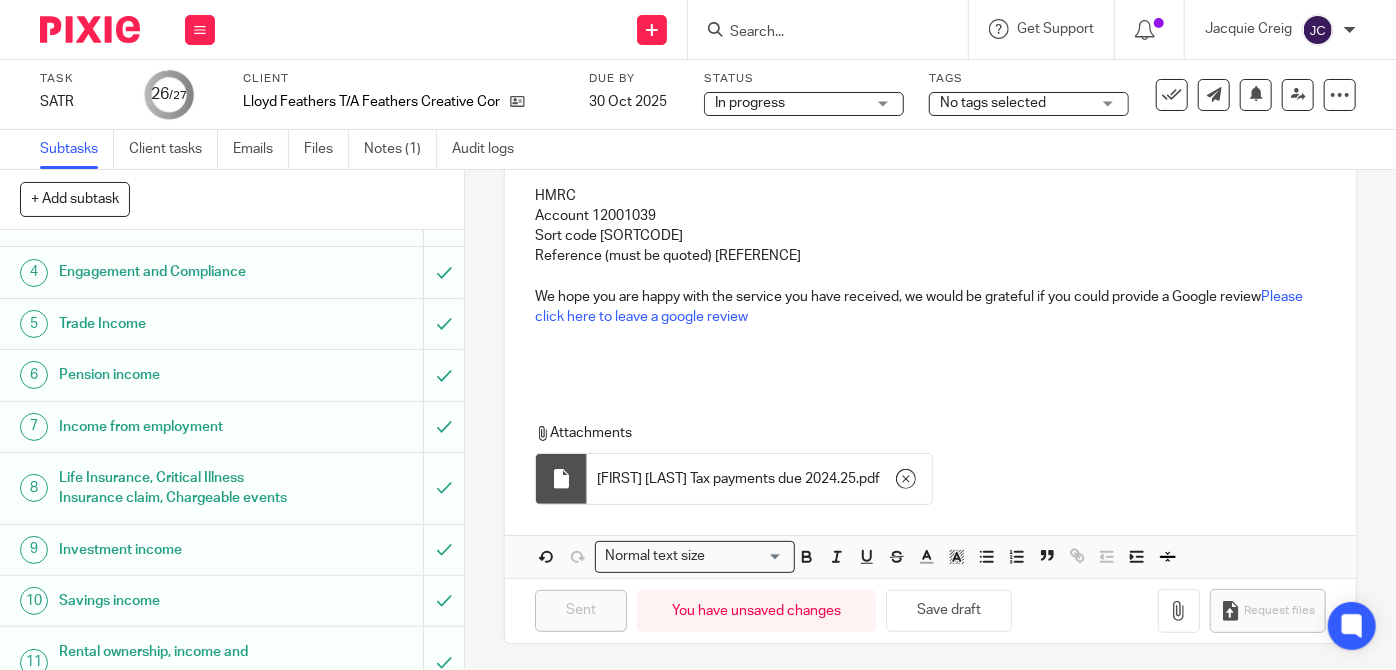 scroll, scrollTop: 0, scrollLeft: 0, axis: both 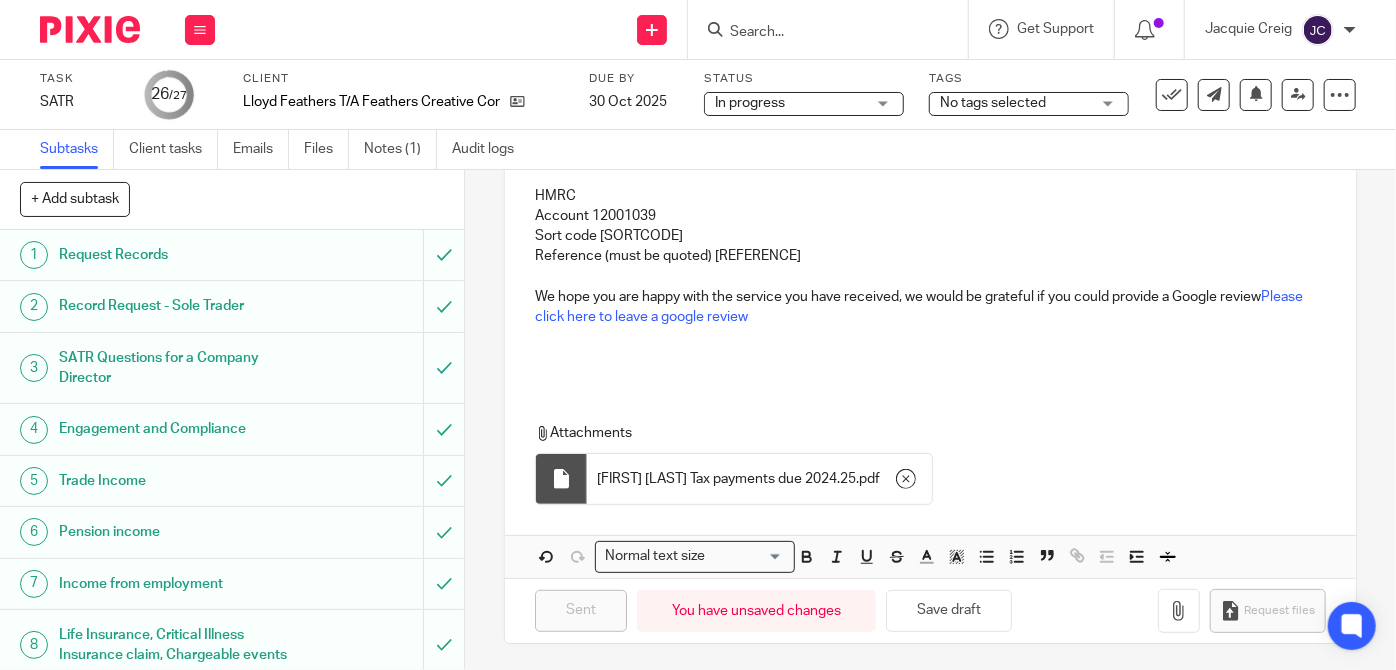 click on "Thank you for signing your tax return which has now been filed with HMRC. Please find attached your payments/repayments schedule. Payment can be made as follows by BACS   HMRC Account [ACCOUNT] Sort code [SORTCODE] Reference (must be quoted) [REFERENCE] We hope you are happy with the service you have received, we would be grateful if you could provide a Google review  Please click here to leave a google review           Attachments
Lloyd Feathers Tax payments due 2024.25 . pdf
Normal text size
Loading...
Remove
Edit" at bounding box center [930, 290] 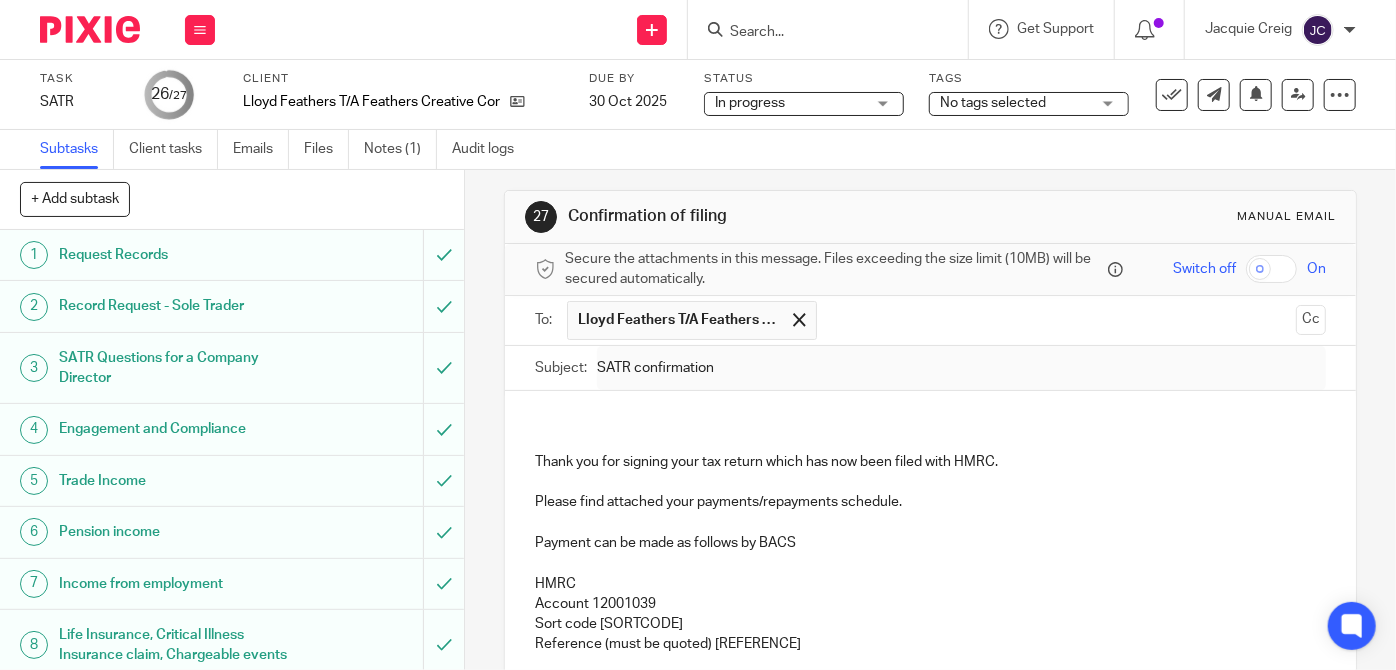 scroll, scrollTop: 0, scrollLeft: 0, axis: both 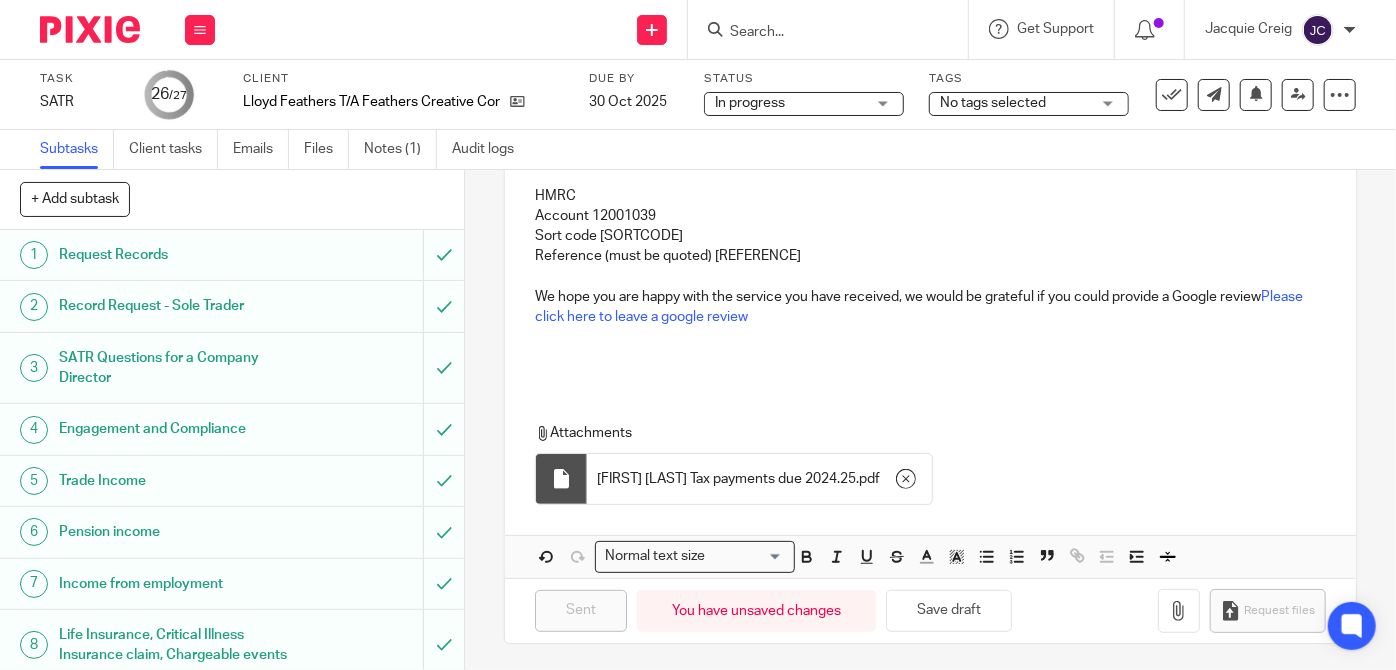 click on "Attachments
[FIRST] [LAST] Tax payments due 2024.25 . pdf" at bounding box center (925, 469) 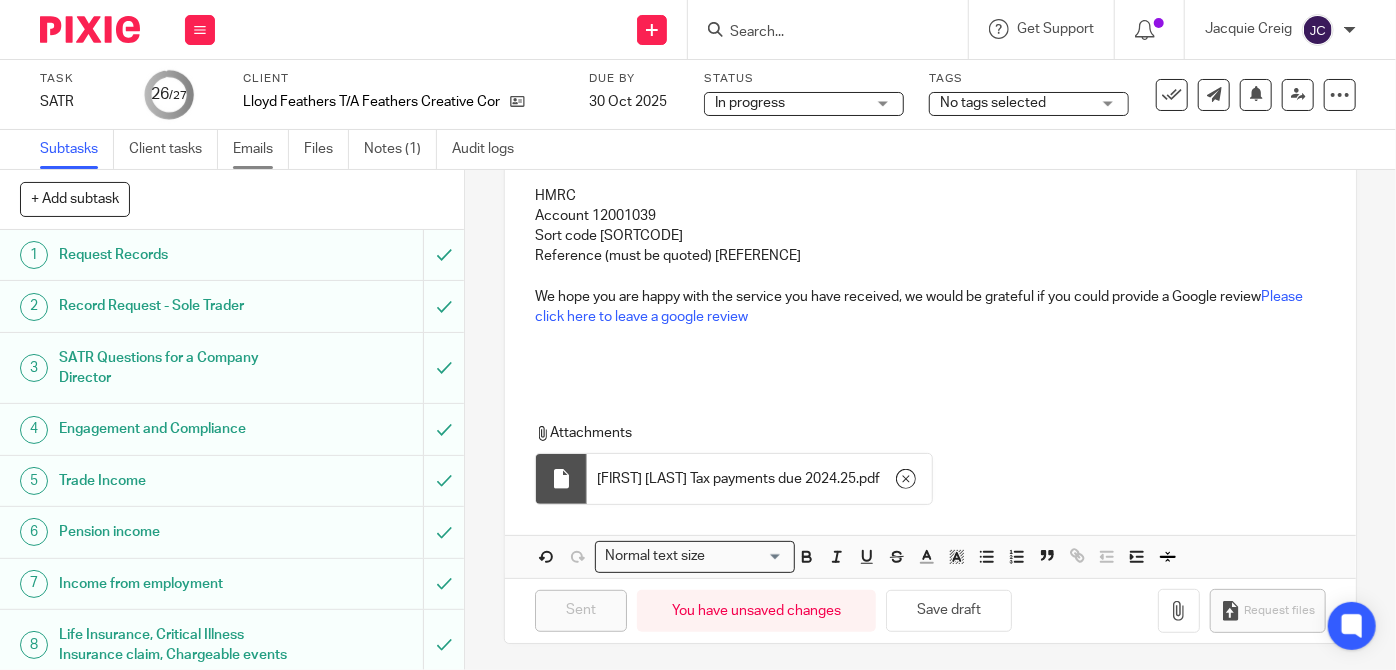 click on "Emails" at bounding box center [261, 149] 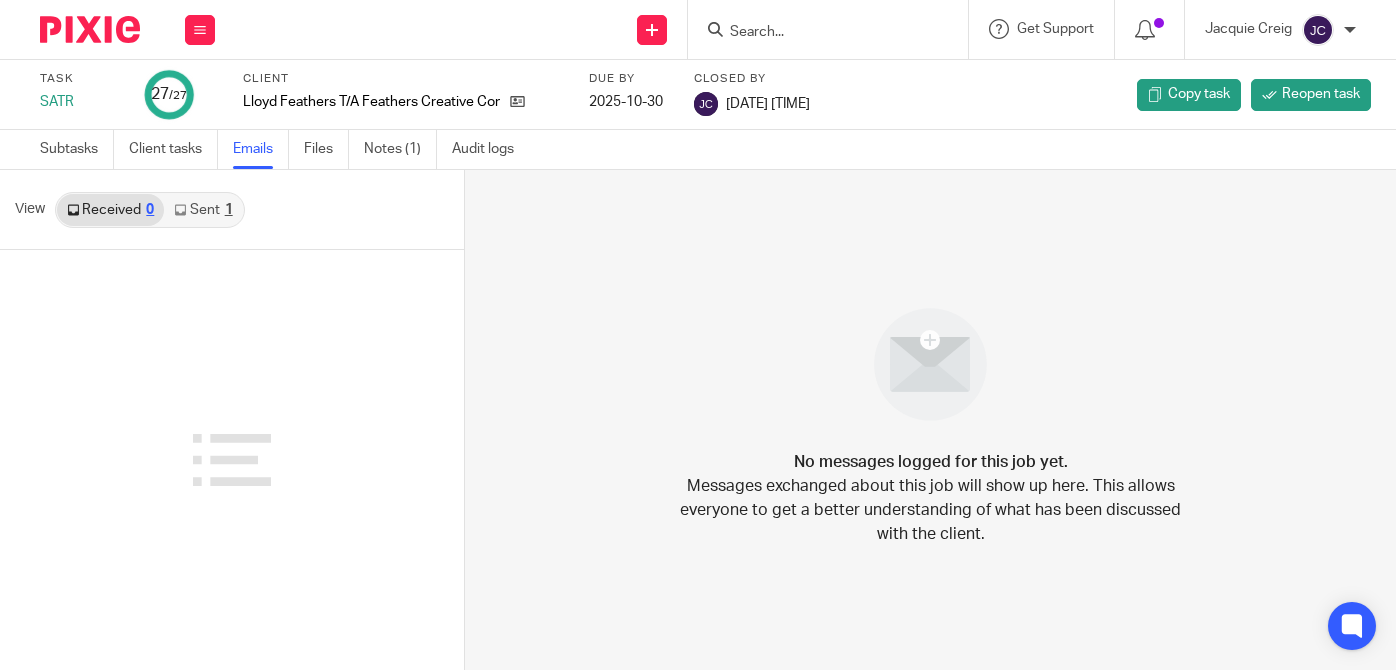scroll, scrollTop: 0, scrollLeft: 0, axis: both 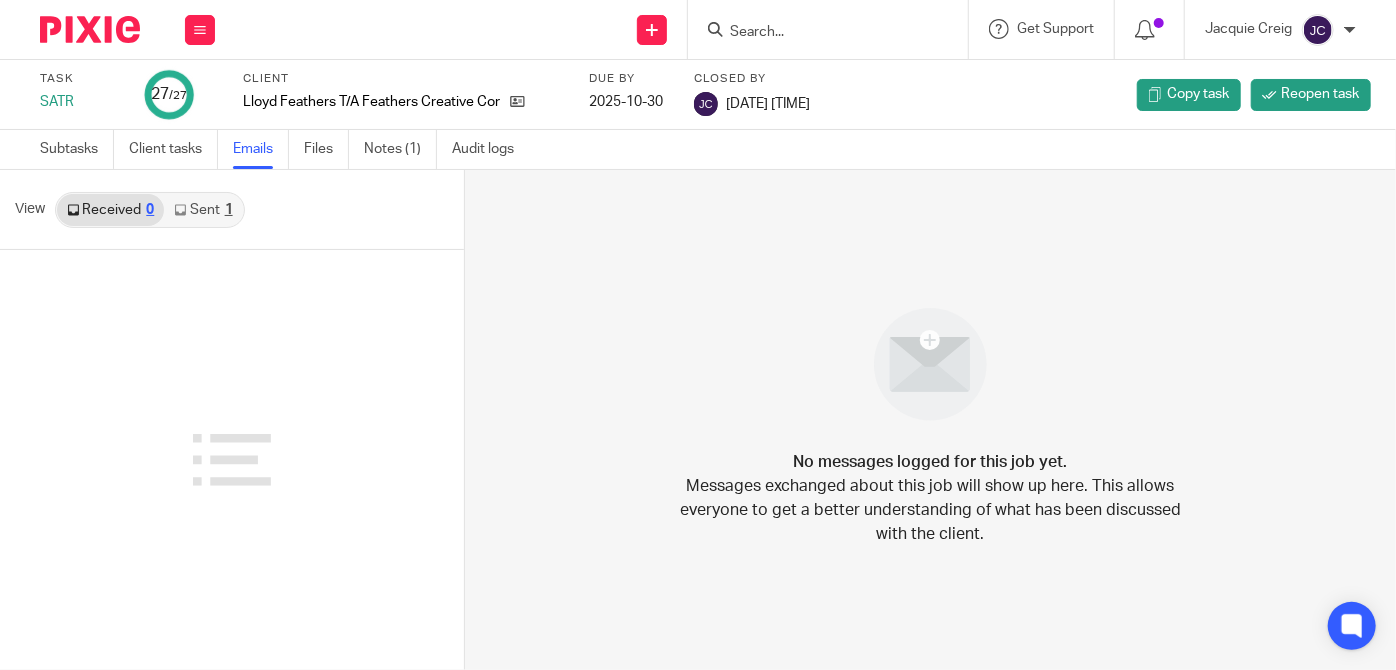 click on "Sent
1" at bounding box center (203, 210) 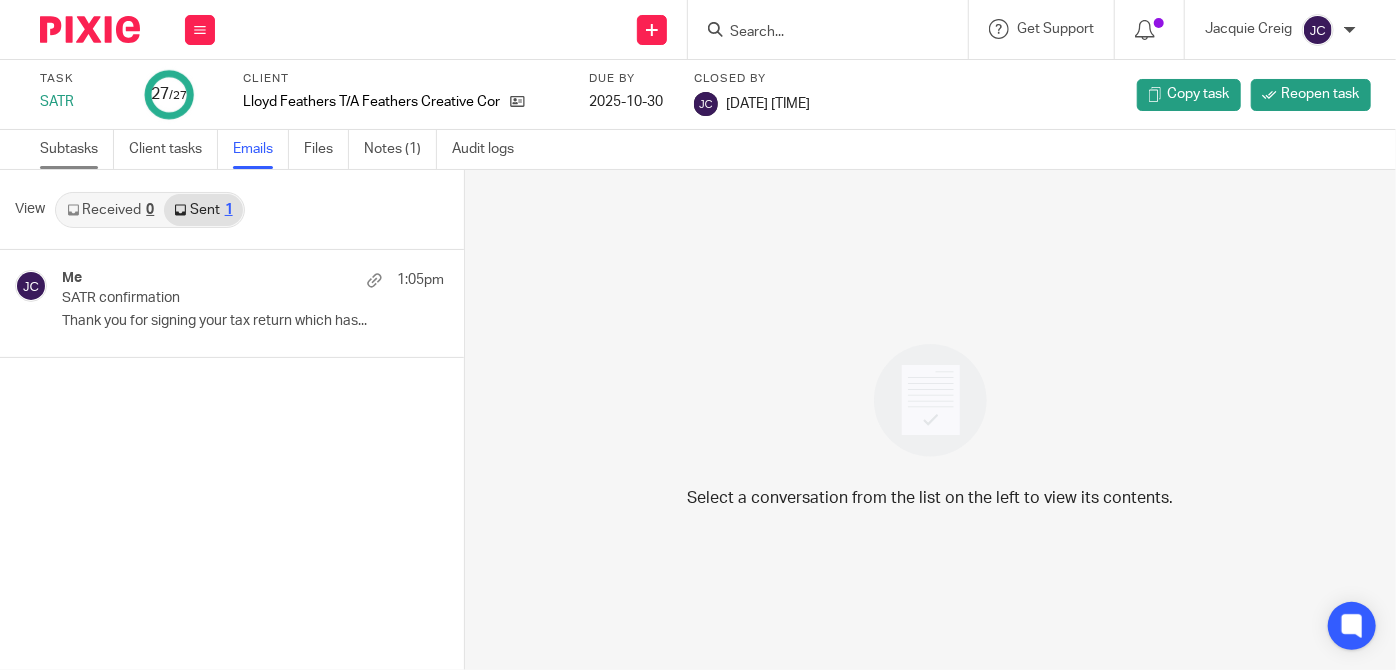 click on "Subtasks" at bounding box center (77, 149) 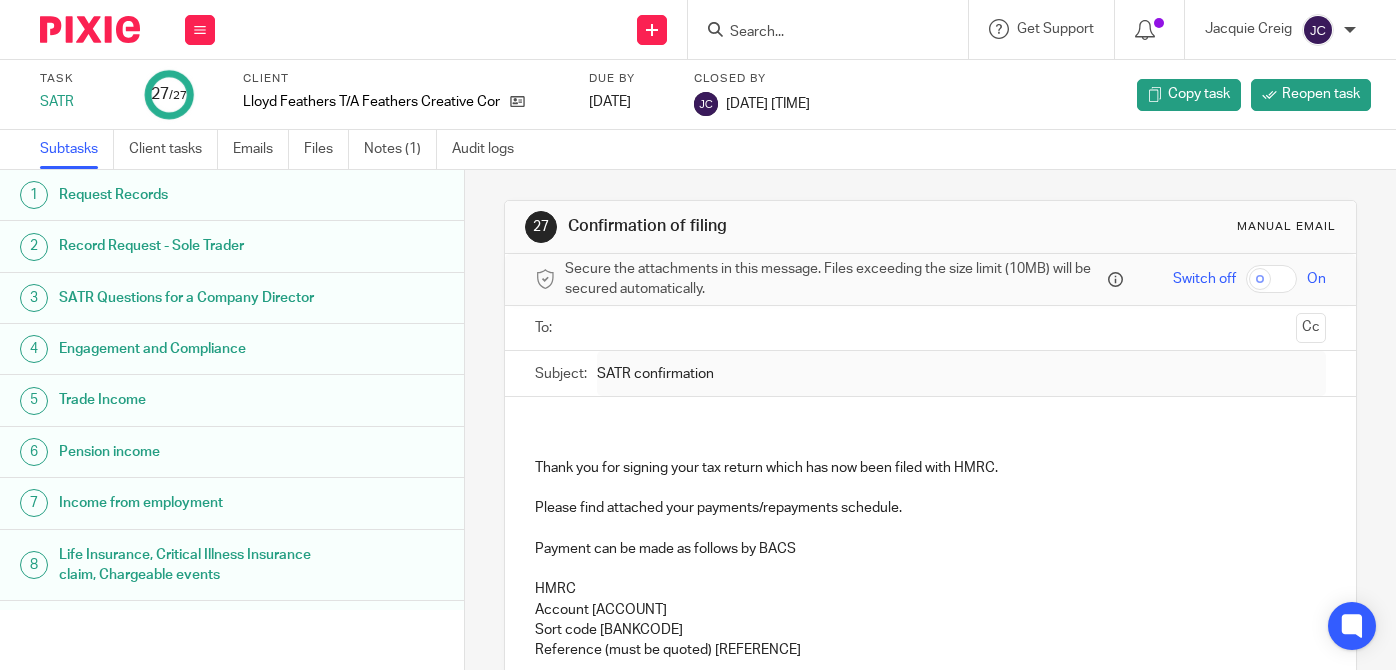 scroll, scrollTop: 0, scrollLeft: 0, axis: both 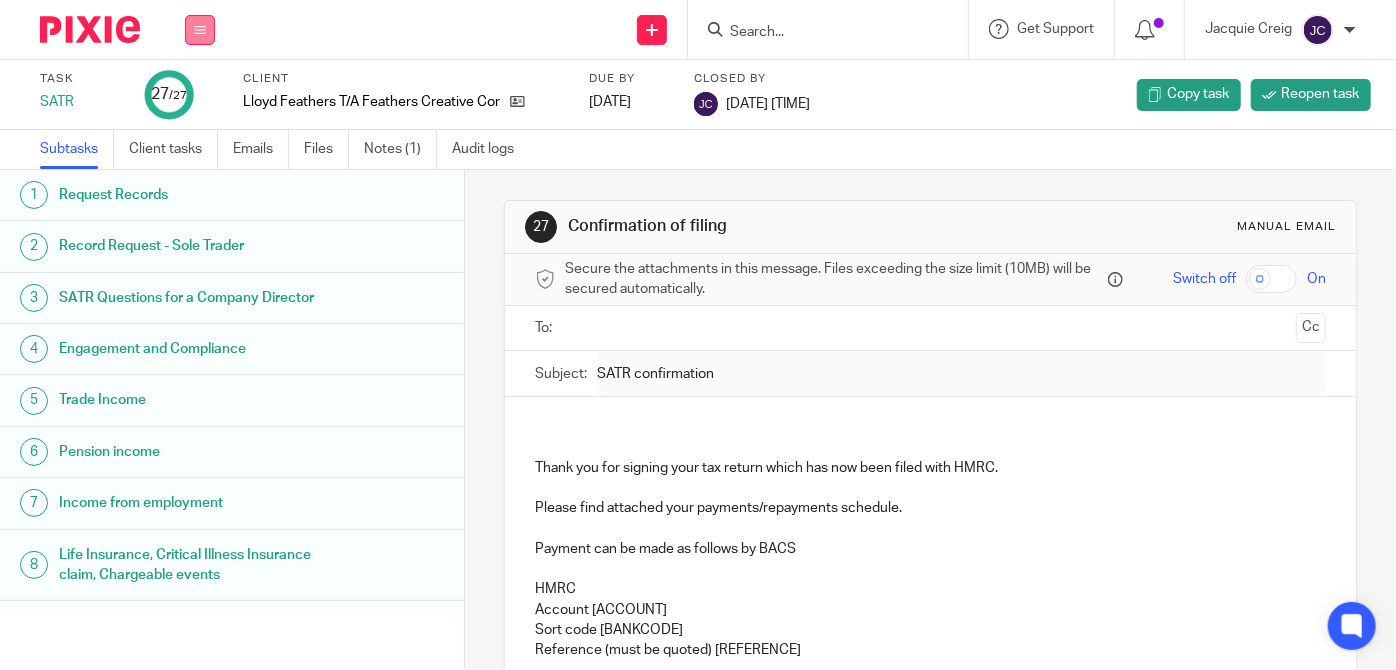 click at bounding box center [200, 30] 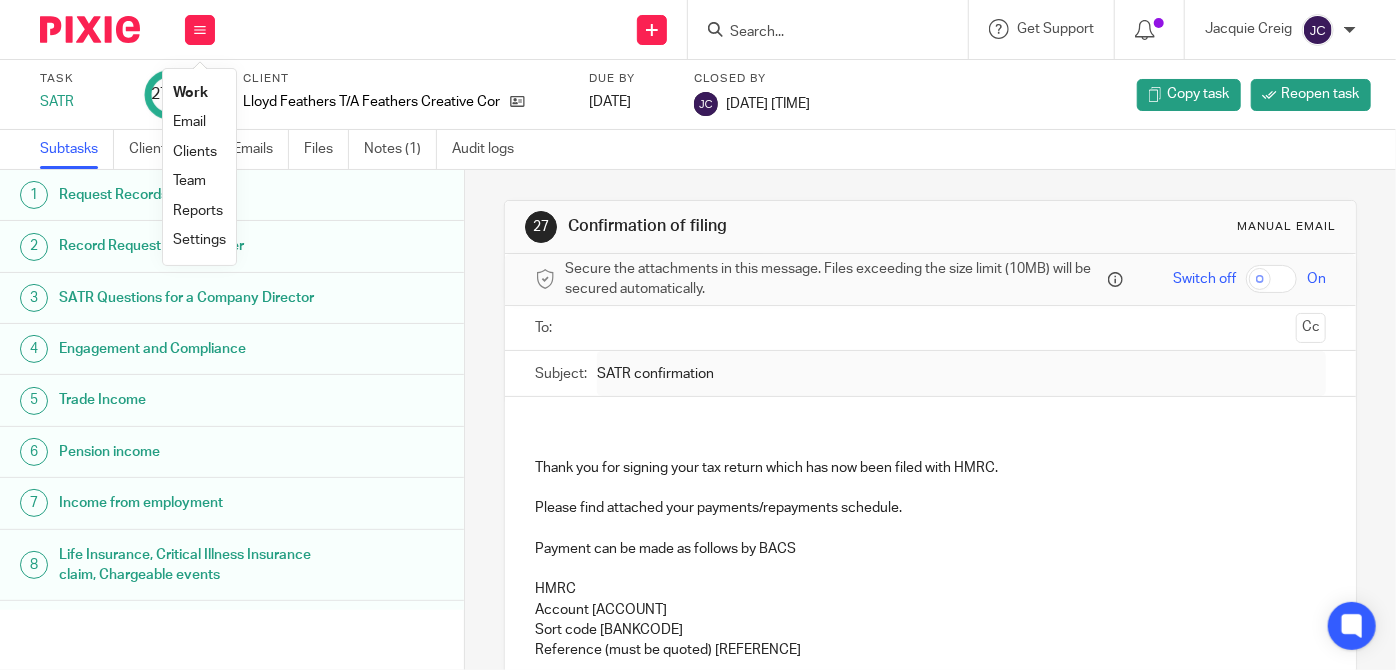 click on "Work" at bounding box center (190, 93) 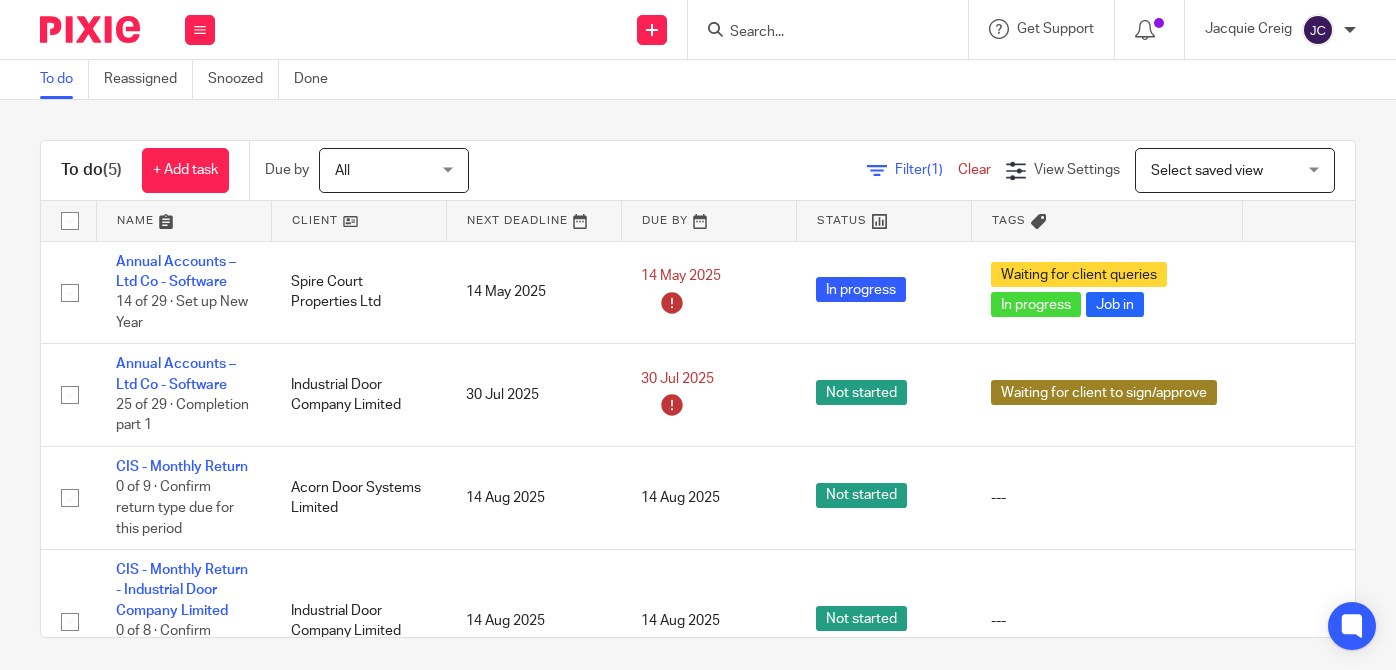 scroll, scrollTop: 0, scrollLeft: 0, axis: both 